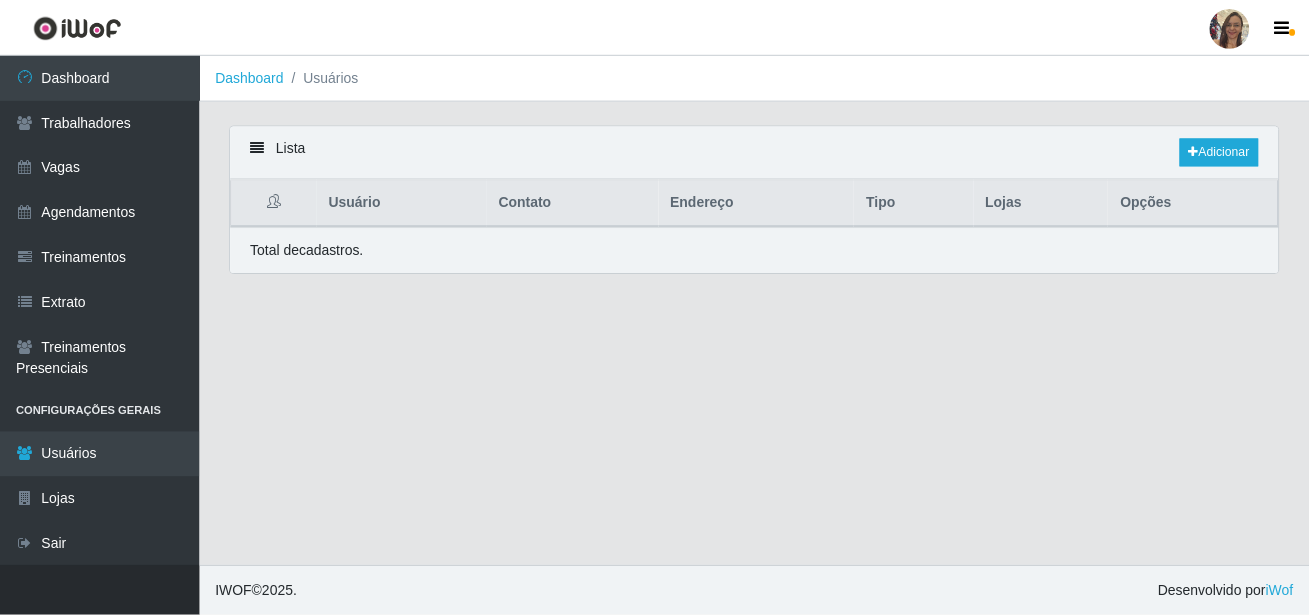scroll, scrollTop: 0, scrollLeft: 0, axis: both 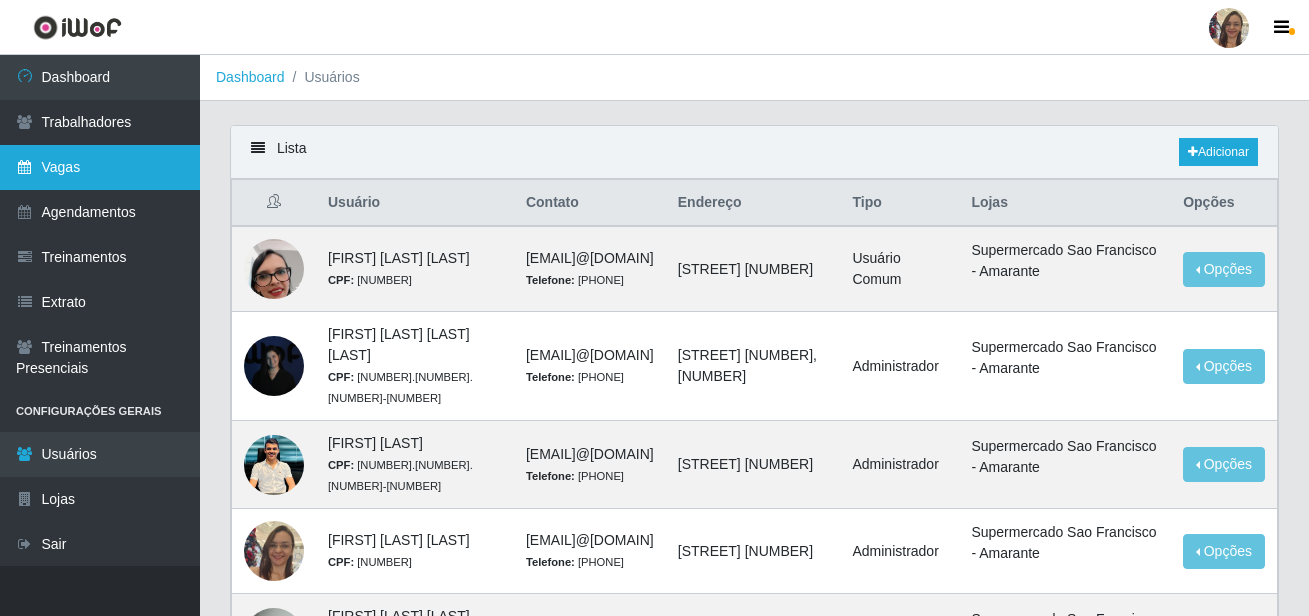 click on "Vagas" at bounding box center (100, 167) 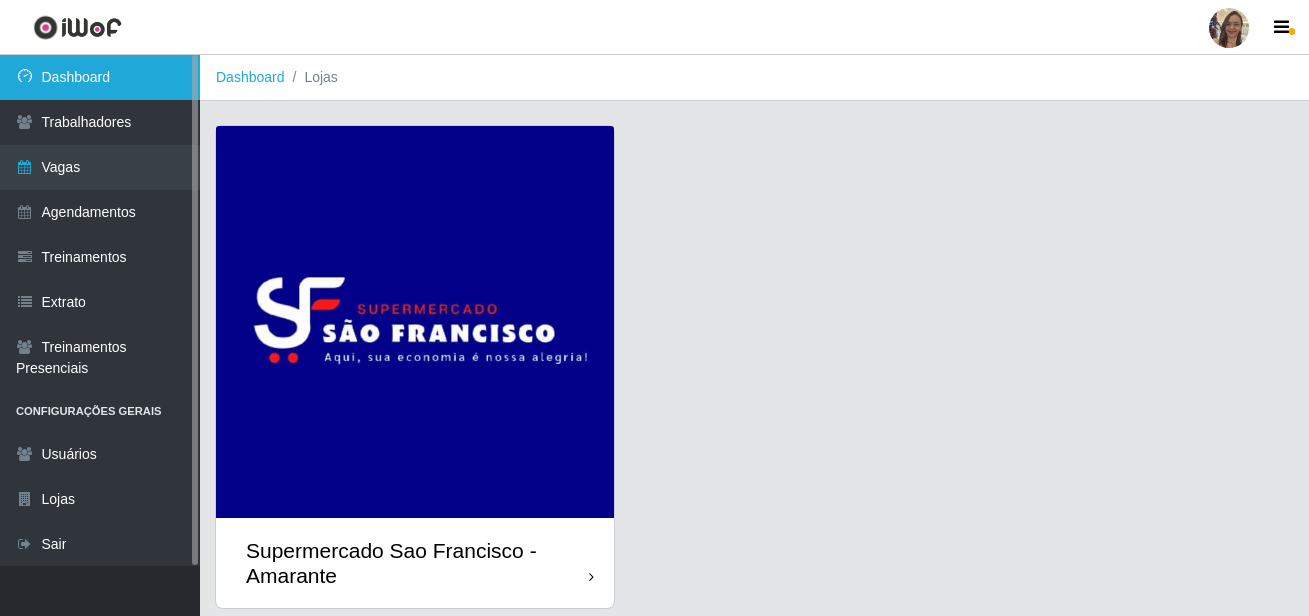 click on "Dashboard" at bounding box center (100, 77) 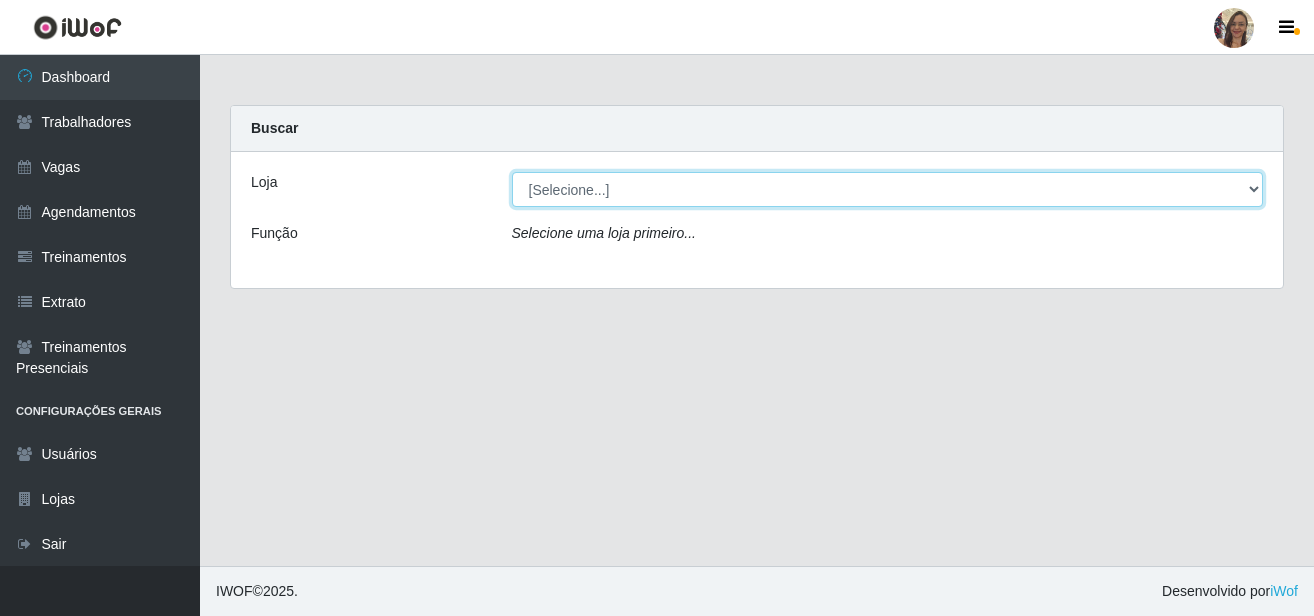 click on "[Selecione...] Supermercado Sao Francisco - Amarante" at bounding box center [888, 189] 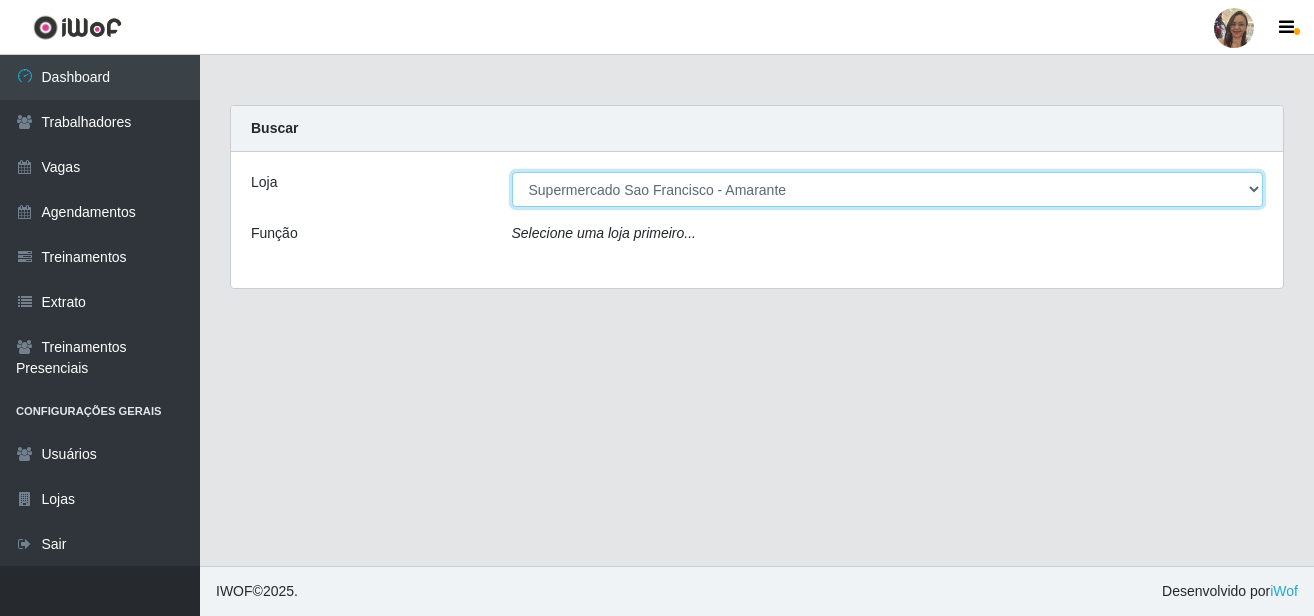 click on "[Selecione...] Supermercado Sao Francisco - Amarante" at bounding box center [888, 189] 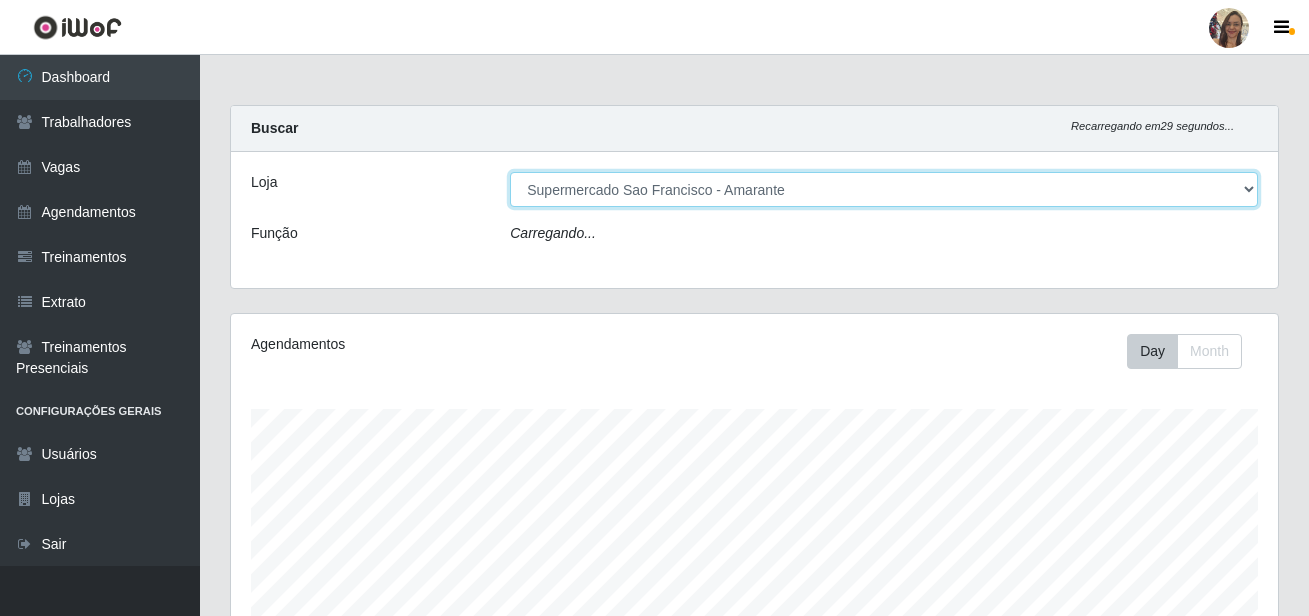 scroll, scrollTop: 999585, scrollLeft: 998953, axis: both 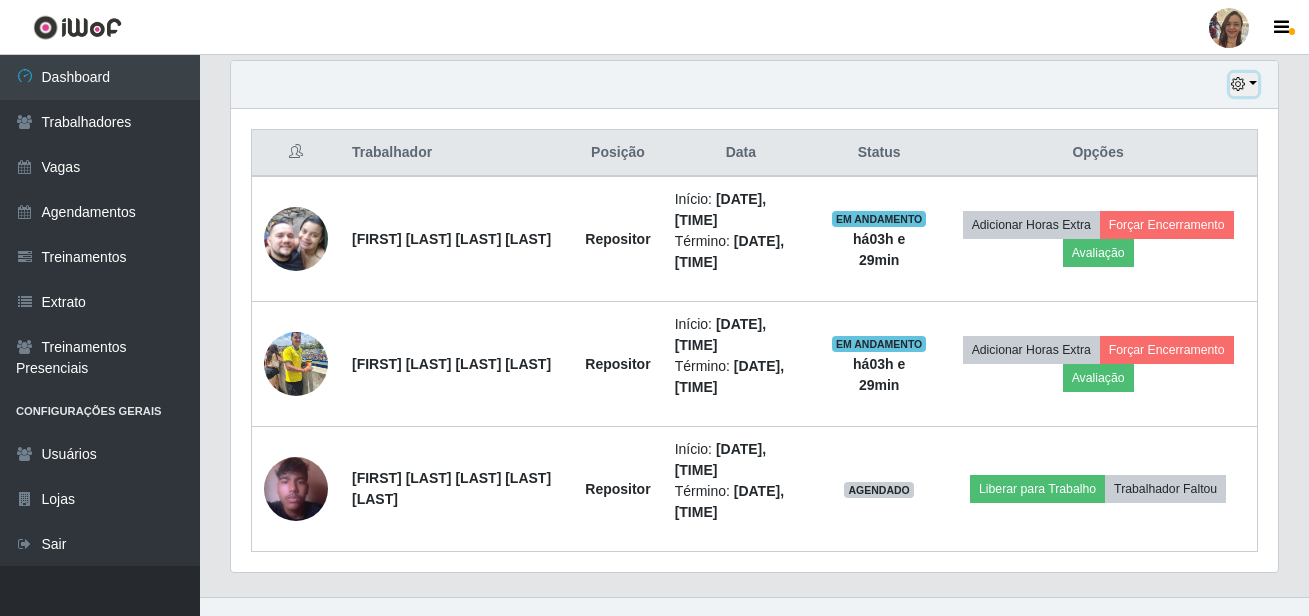 click at bounding box center (1244, 84) 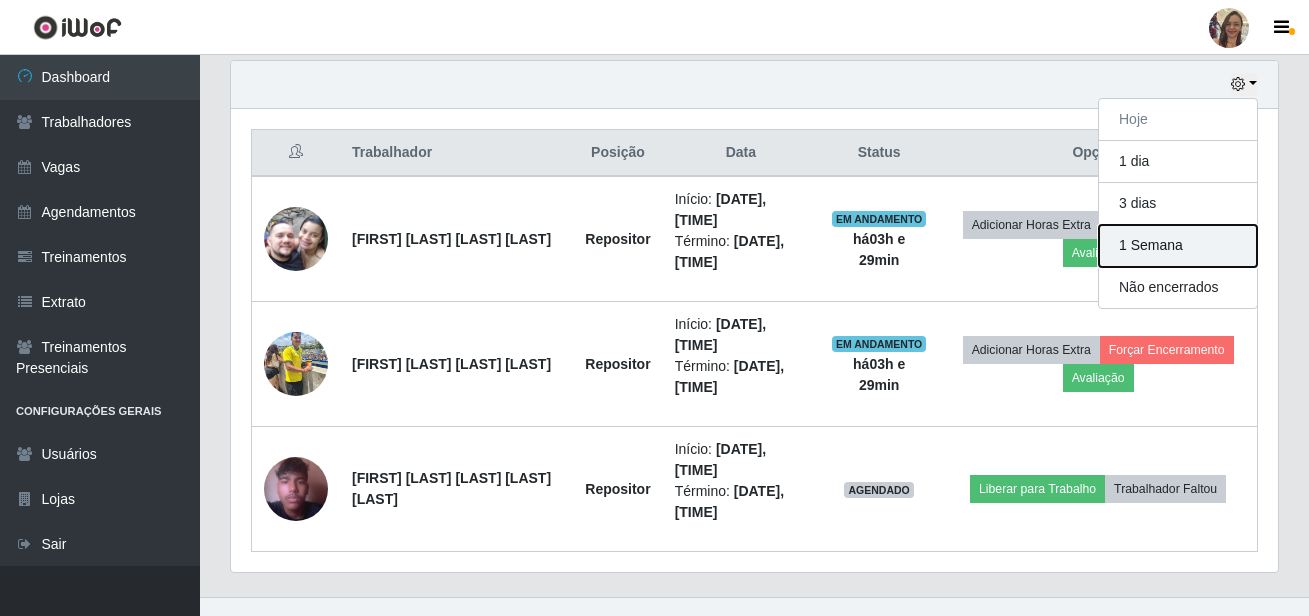 click on "1 Semana" at bounding box center [1178, 246] 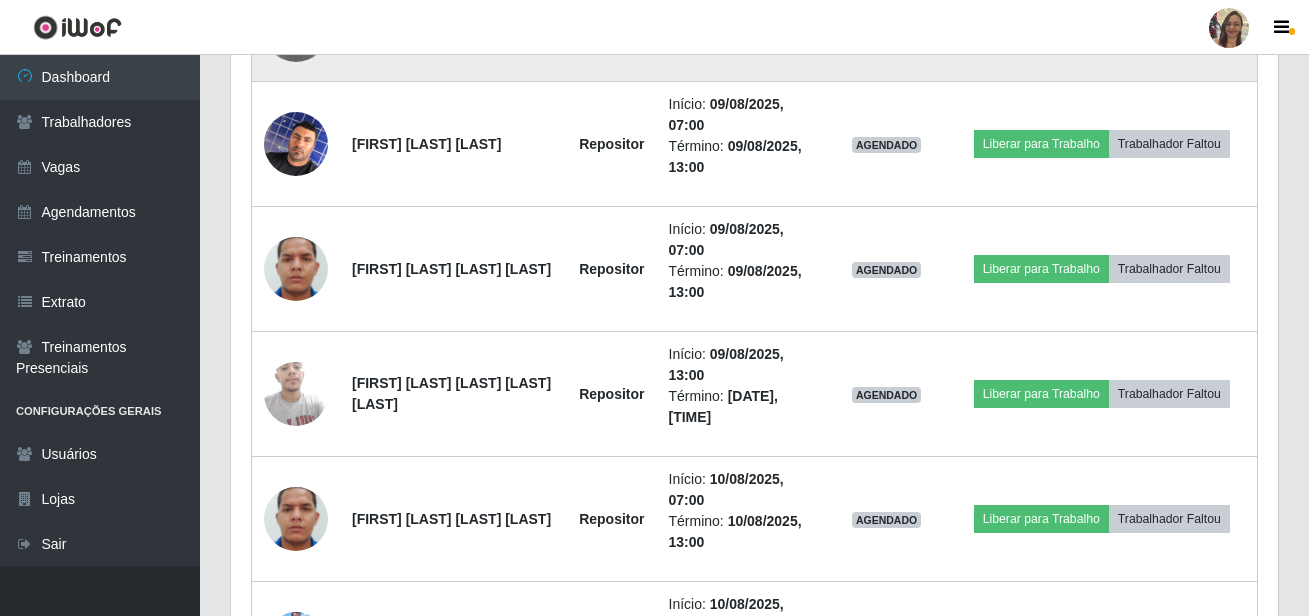 scroll, scrollTop: 1581, scrollLeft: 0, axis: vertical 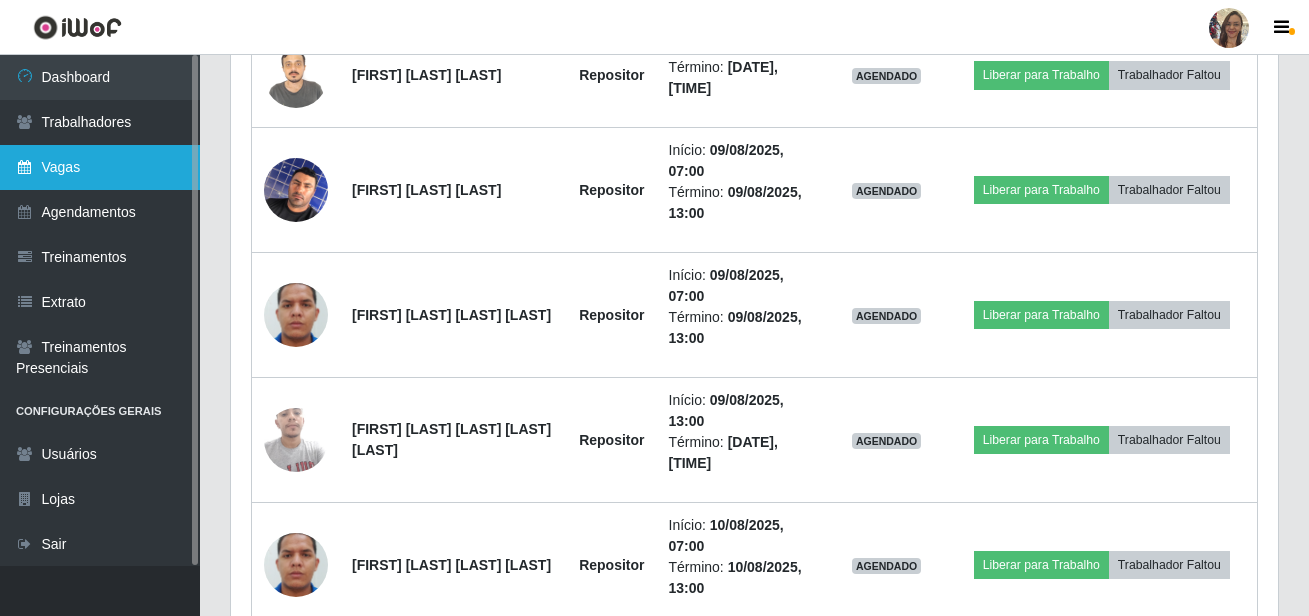 click on "Vagas" at bounding box center [100, 167] 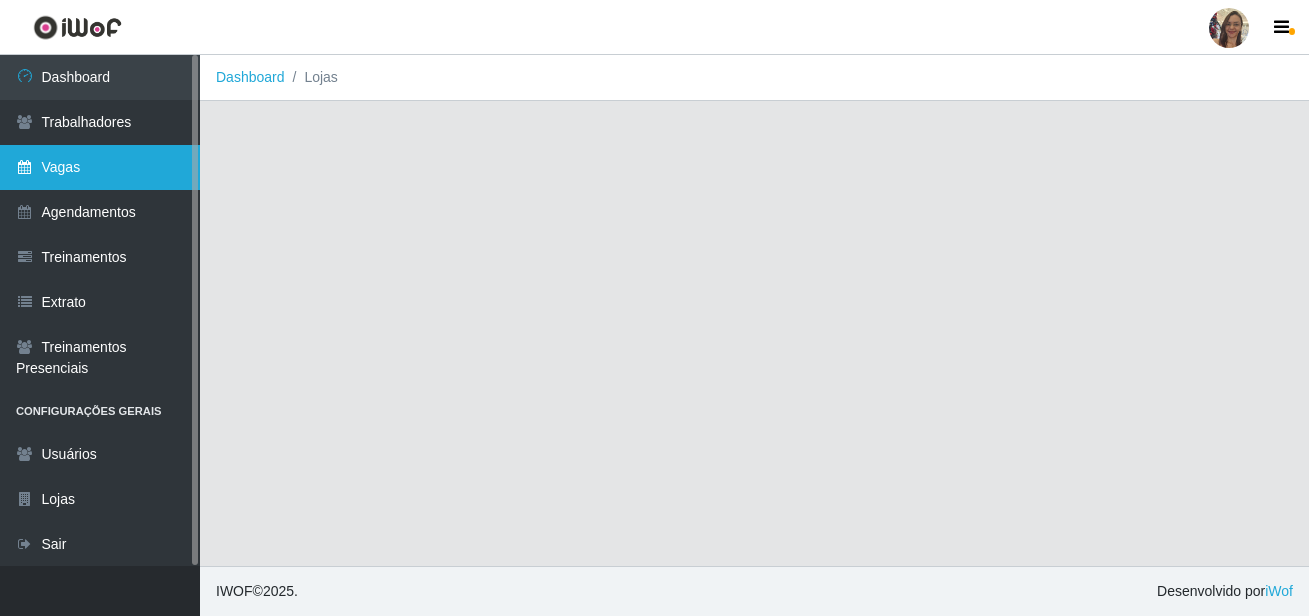 scroll, scrollTop: 0, scrollLeft: 0, axis: both 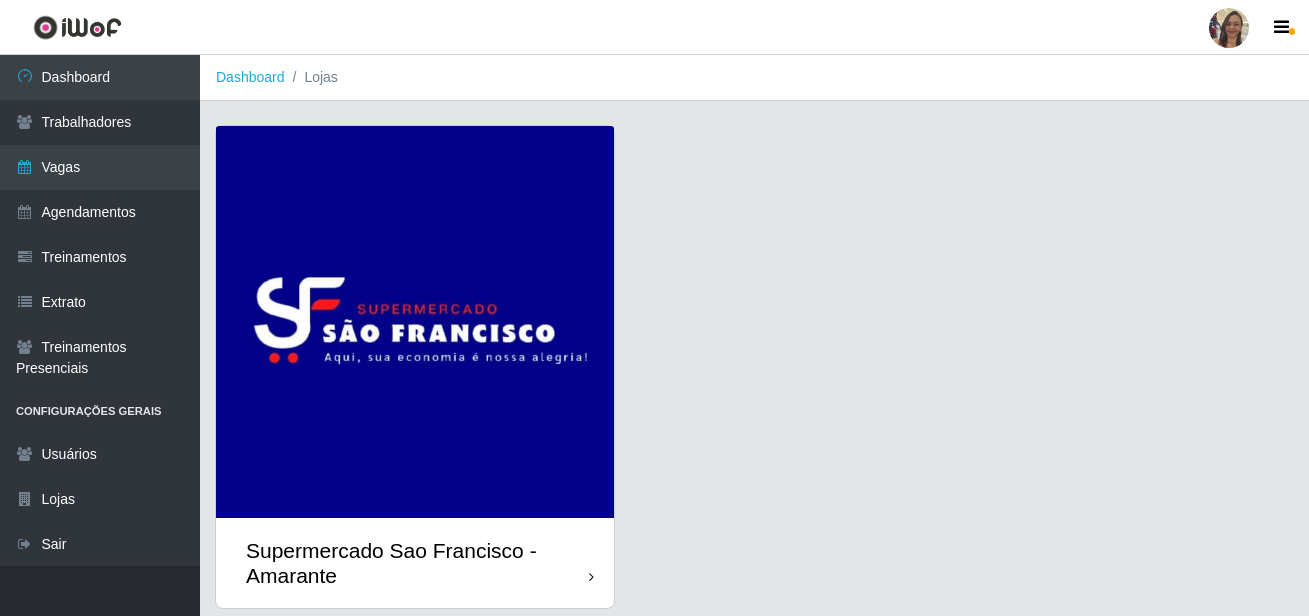 click at bounding box center [415, 322] 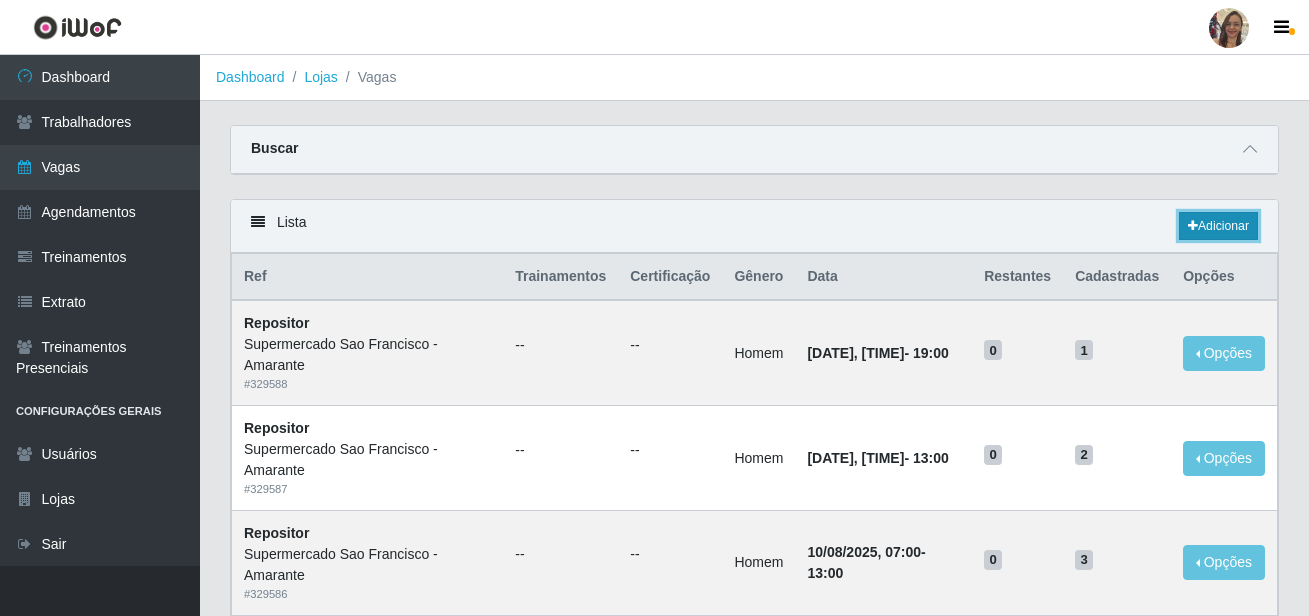 click on "Adicionar" at bounding box center (1218, 226) 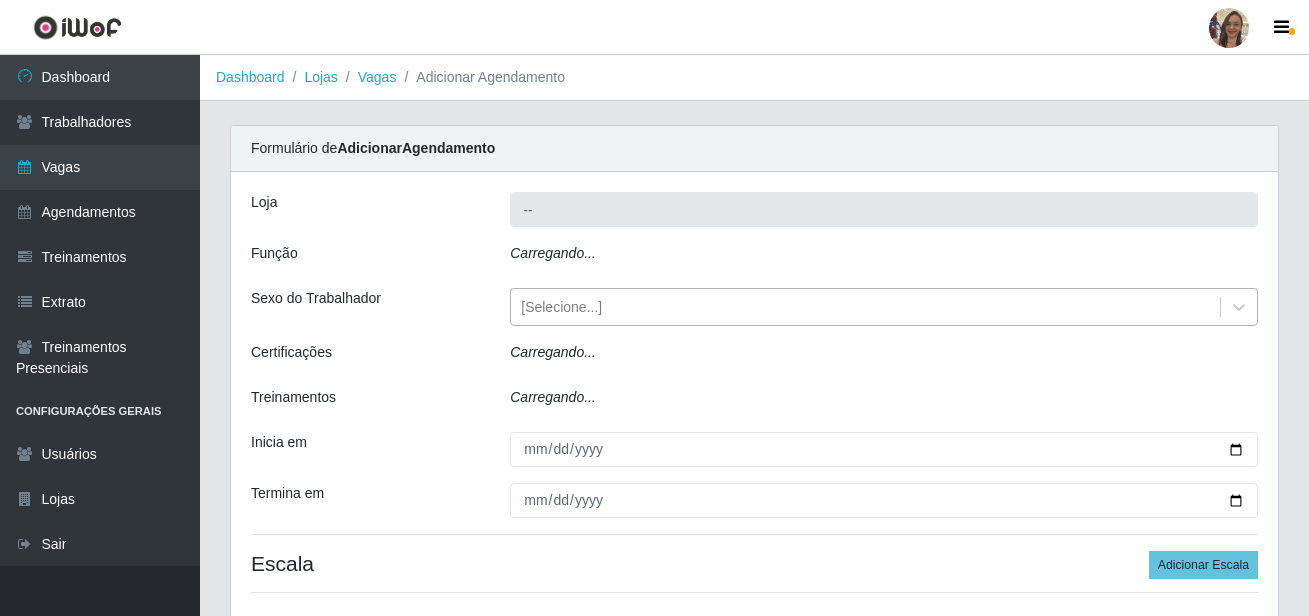 type on "Supermercado Sao Francisco - Amarante" 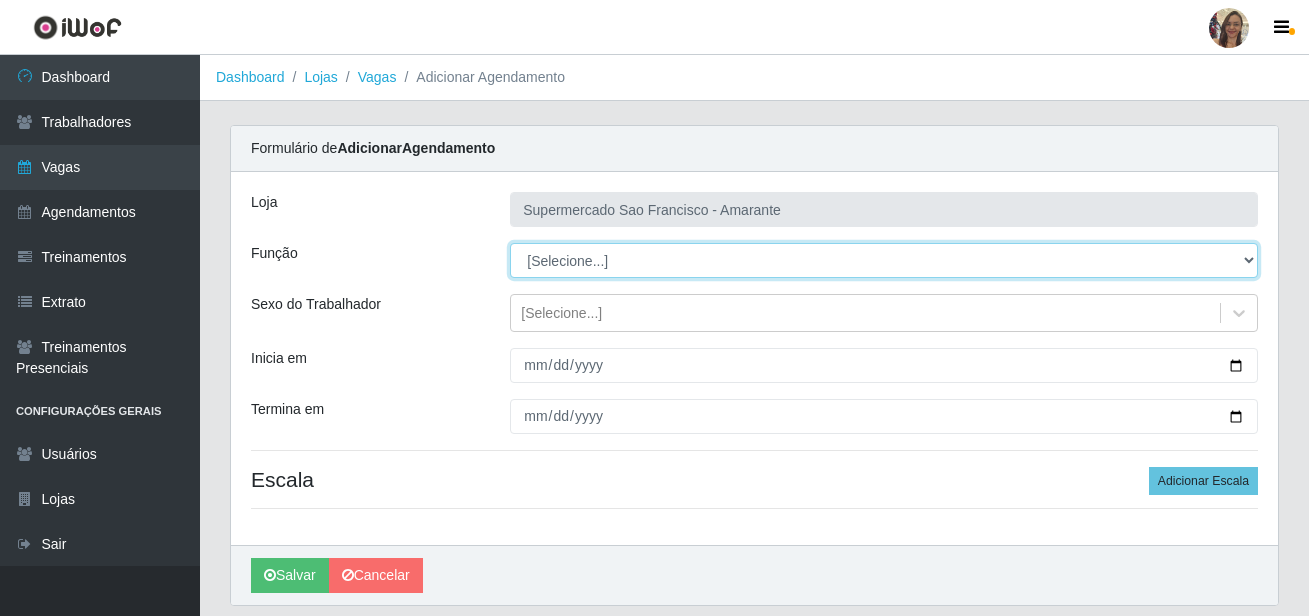 click on "[Selecione...] ASG ASG + ASG ++ Balconista de Açougue  Balconista de Açougue + Balconista de Açougue ++ Embalador Embalador + Embalador ++ Operador de Caixa Operador de Caixa ++ Operador de Loja Operador de Loja + Operador de Loja ++ Repositor  Repositor + Repositor ++" at bounding box center [884, 260] 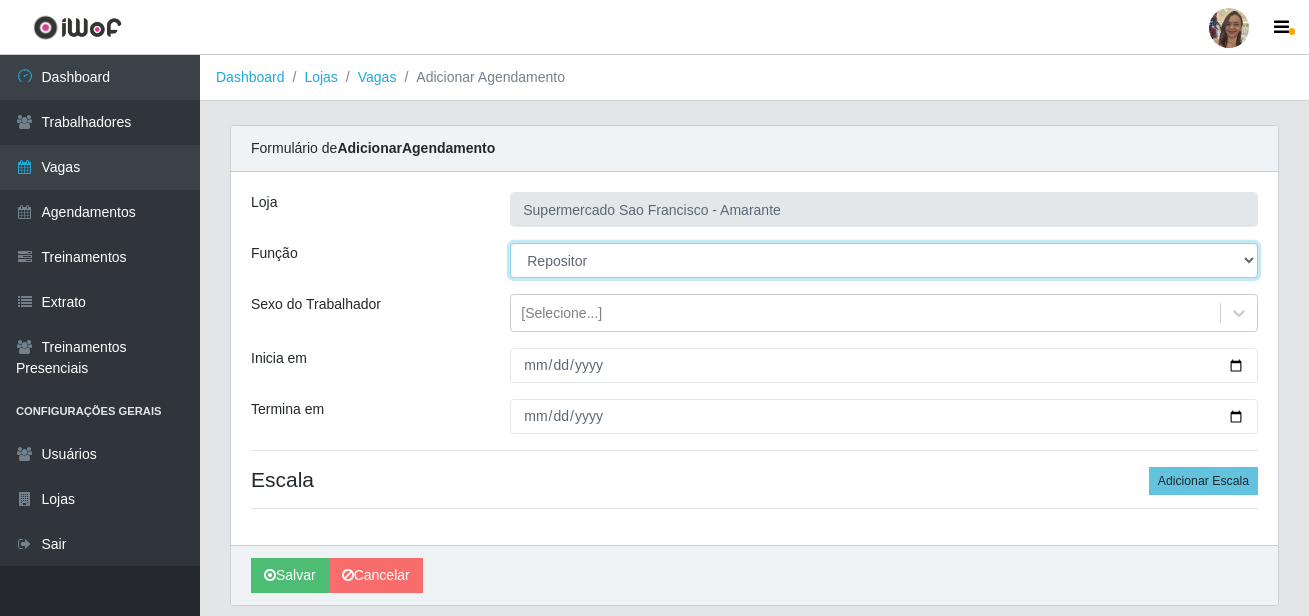 click on "[Selecione...] ASG ASG + ASG ++ Balconista de Açougue  Balconista de Açougue + Balconista de Açougue ++ Embalador Embalador + Embalador ++ Operador de Caixa Operador de Caixa ++ Operador de Loja Operador de Loja + Operador de Loja ++ Repositor  Repositor + Repositor ++" at bounding box center (884, 260) 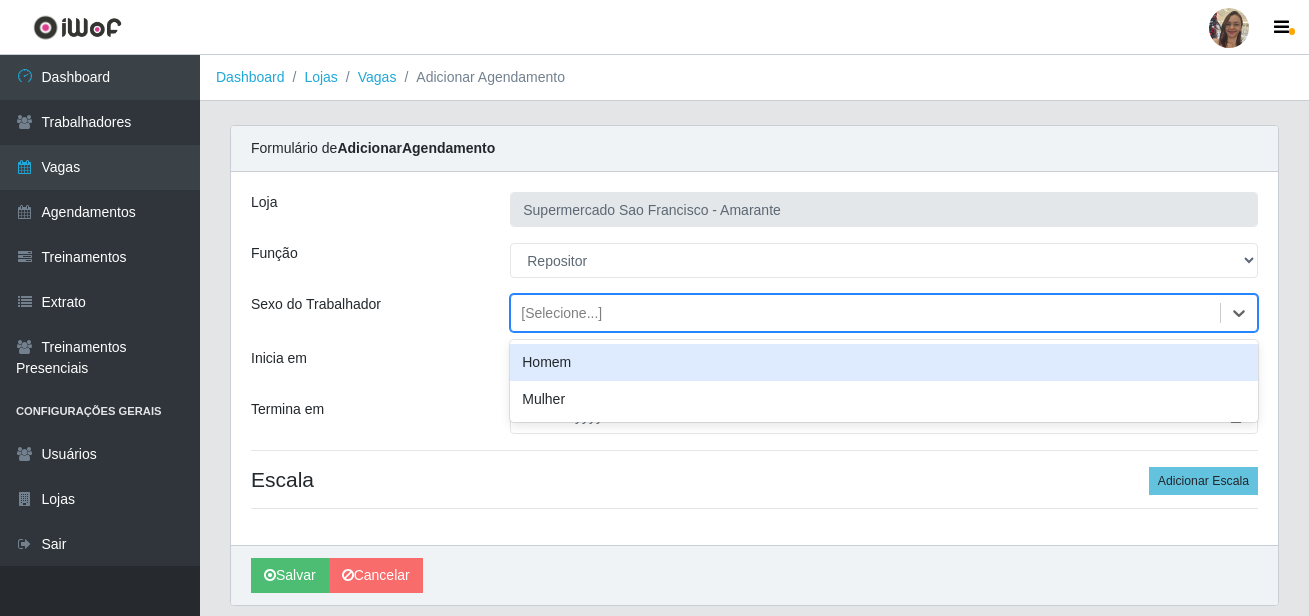 click on "[Selecione...]" at bounding box center [561, 313] 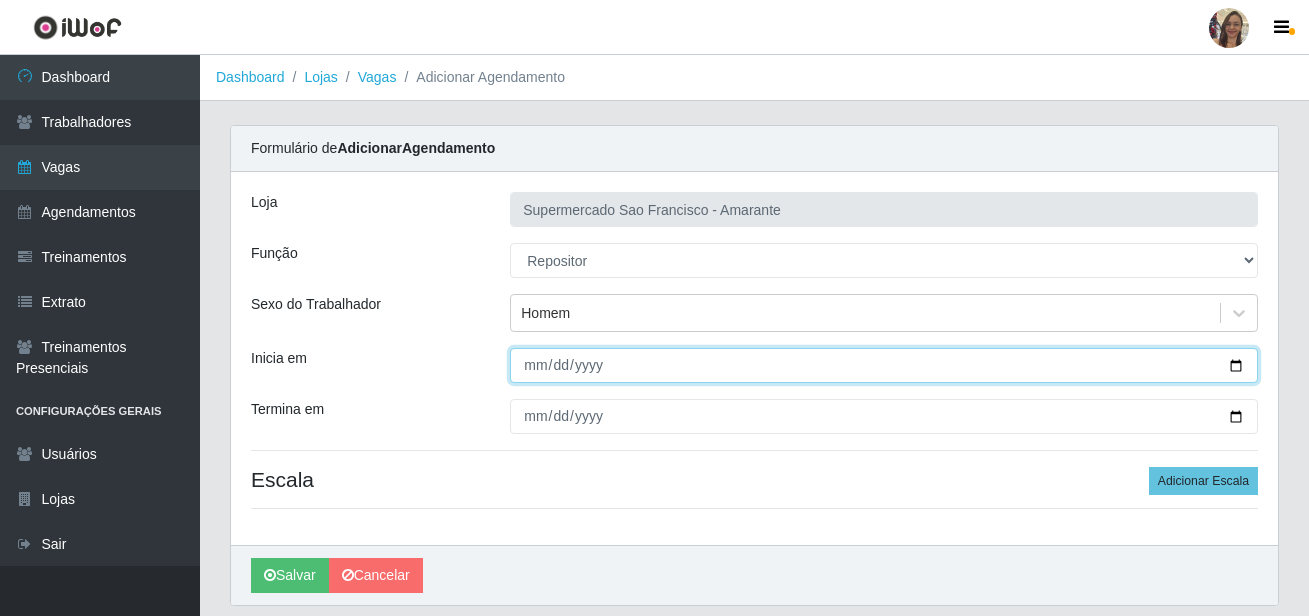 click on "Inicia em" at bounding box center (884, 365) 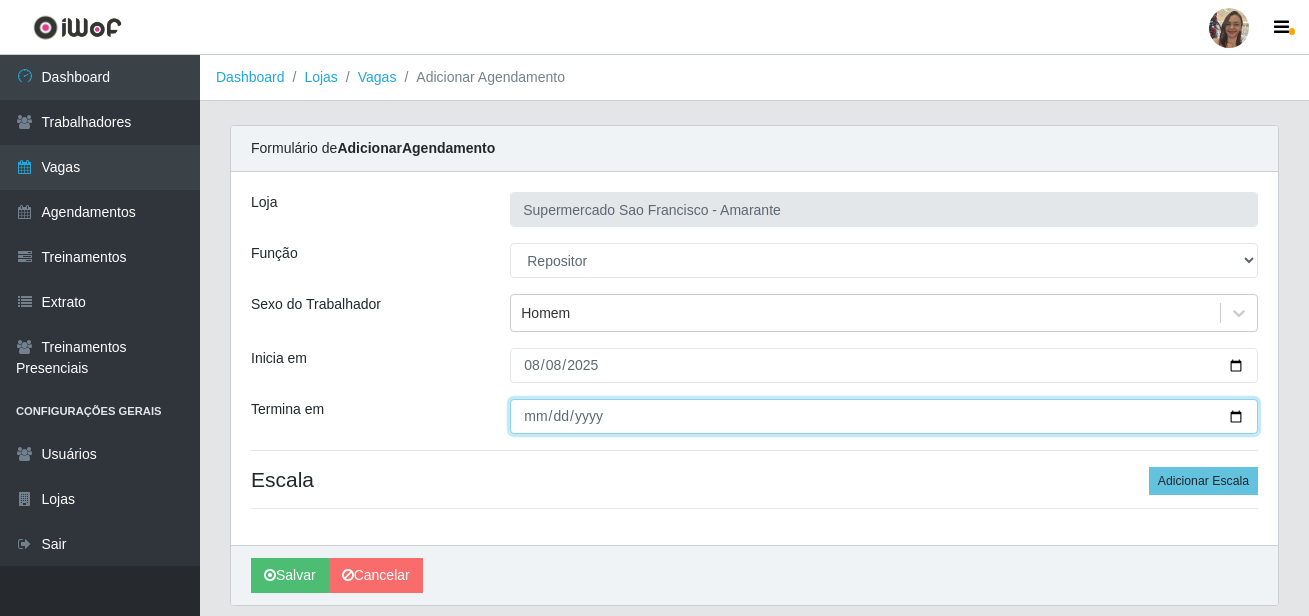 click on "Termina em" at bounding box center [884, 416] 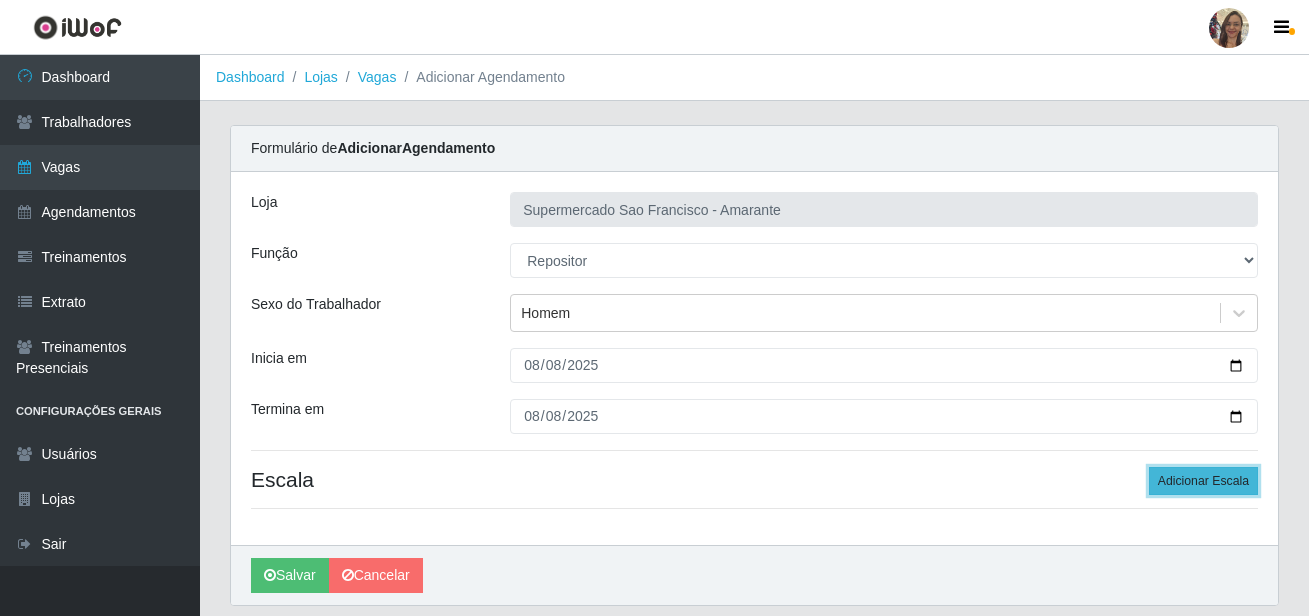 click on "Adicionar Escala" at bounding box center [1203, 481] 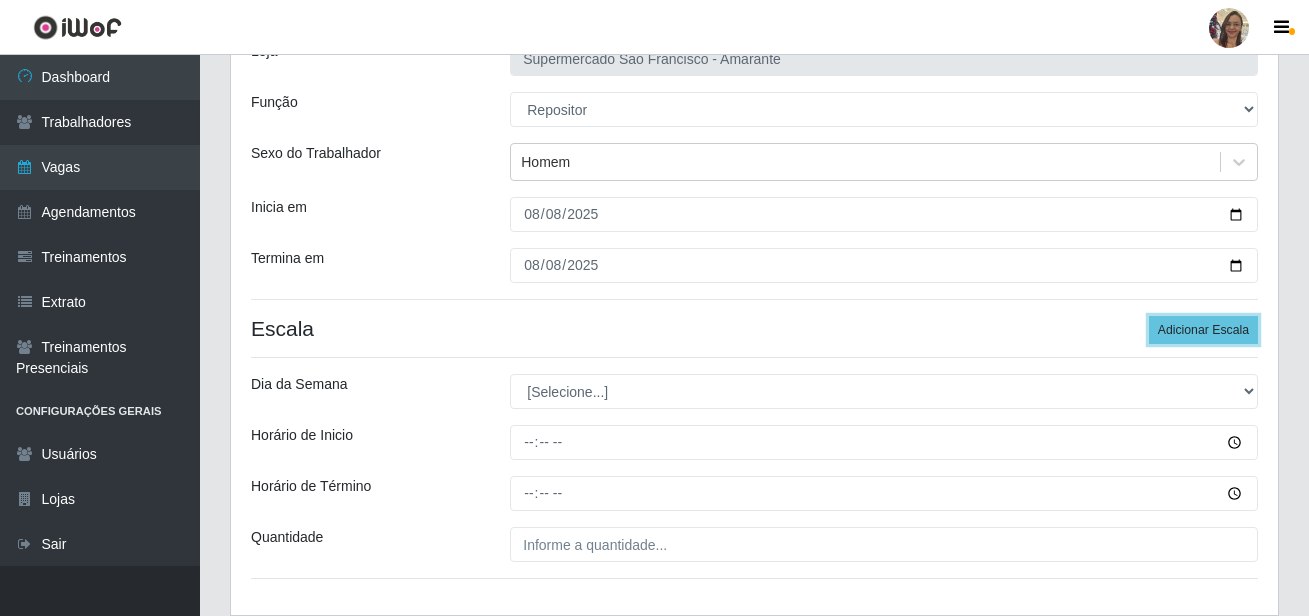 scroll, scrollTop: 200, scrollLeft: 0, axis: vertical 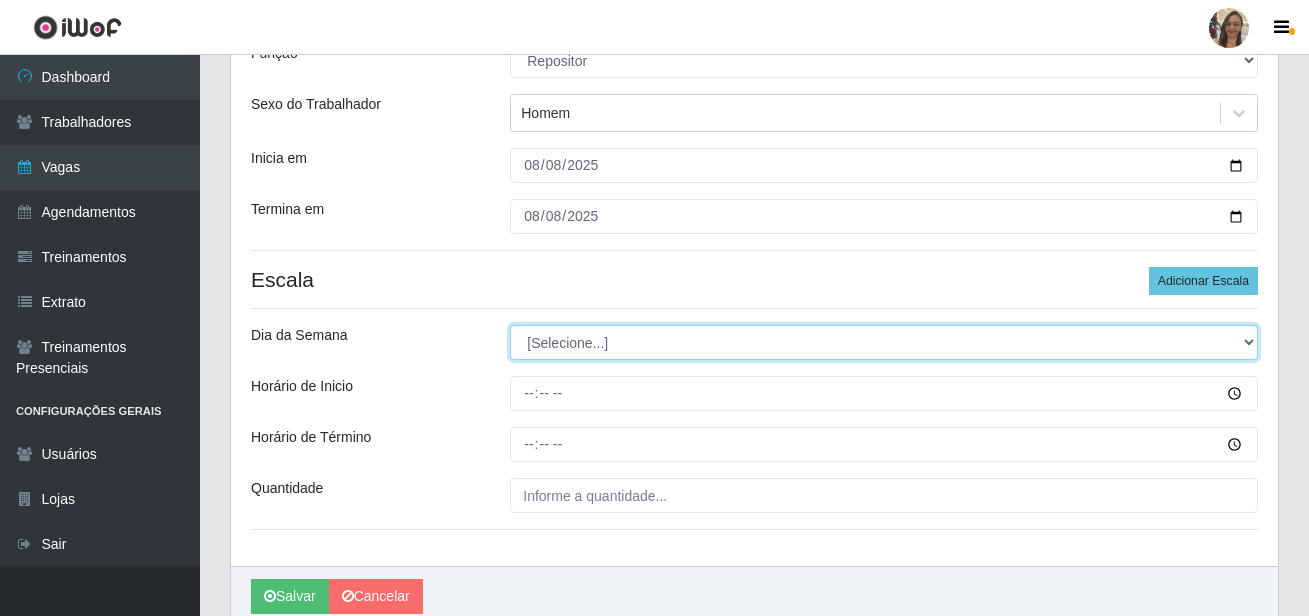 click on "[Selecione...] Segunda Terça Quarta Quinta Sexta Sábado Domingo" at bounding box center [884, 342] 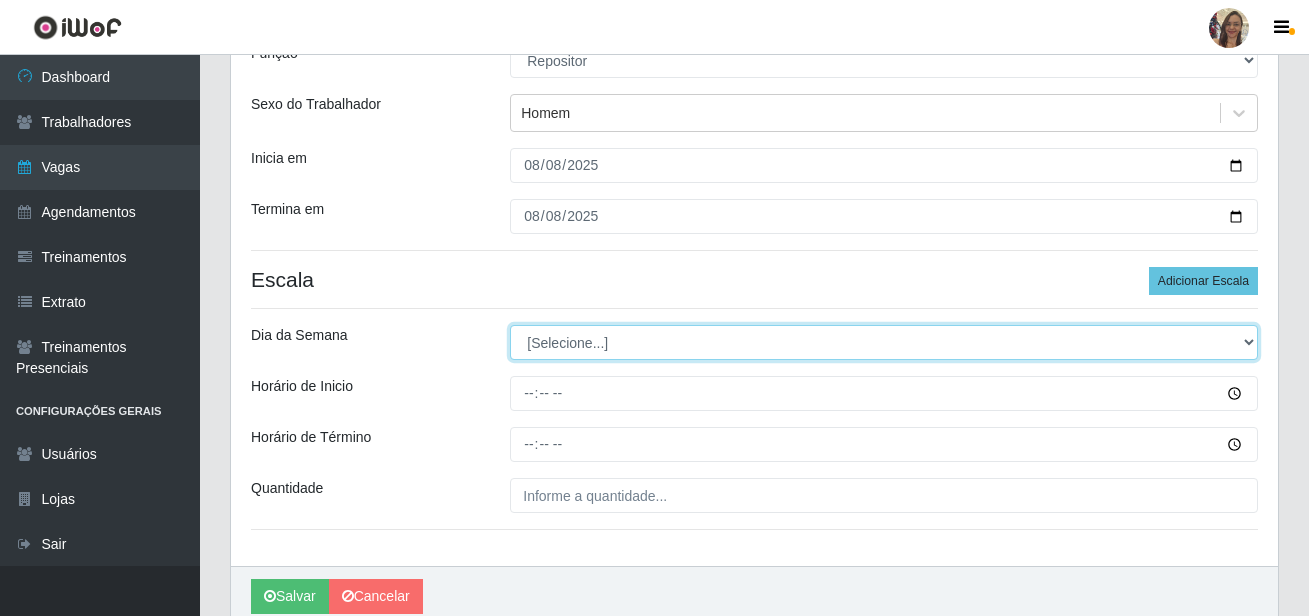 click on "[Selecione...] Segunda Terça Quarta Quinta Sexta Sábado Domingo" at bounding box center (884, 342) 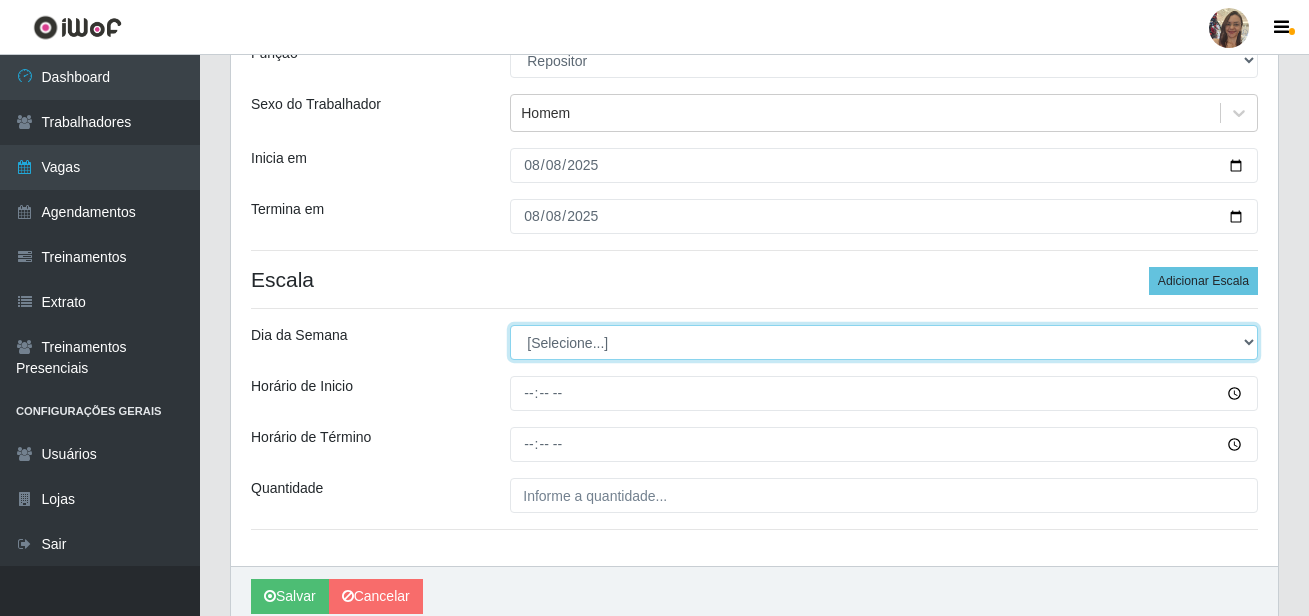 select on "5" 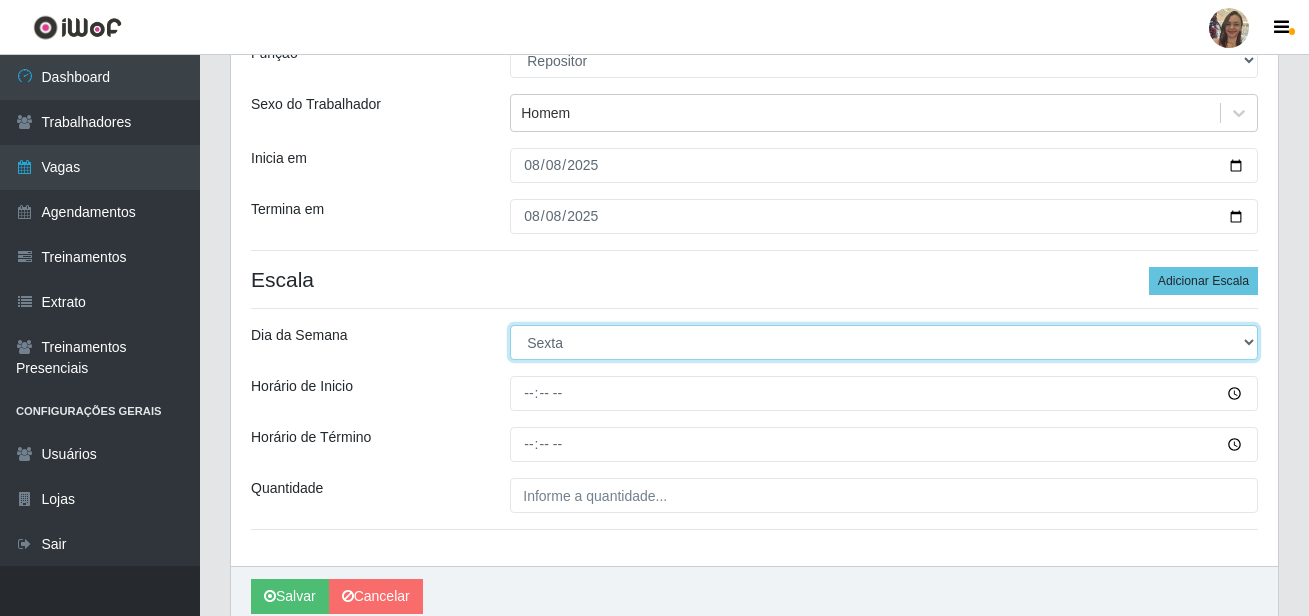 click on "[Selecione...] Segunda Terça Quarta Quinta Sexta Sábado Domingo" at bounding box center [884, 342] 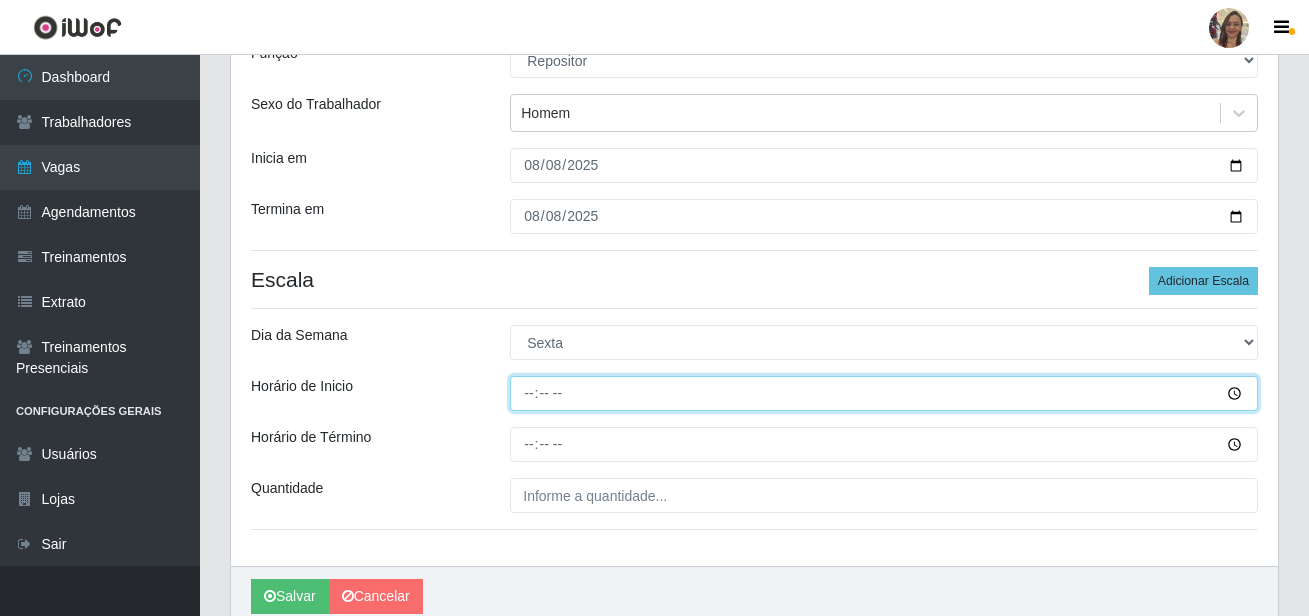 click on "Horário de Inicio" at bounding box center (884, 393) 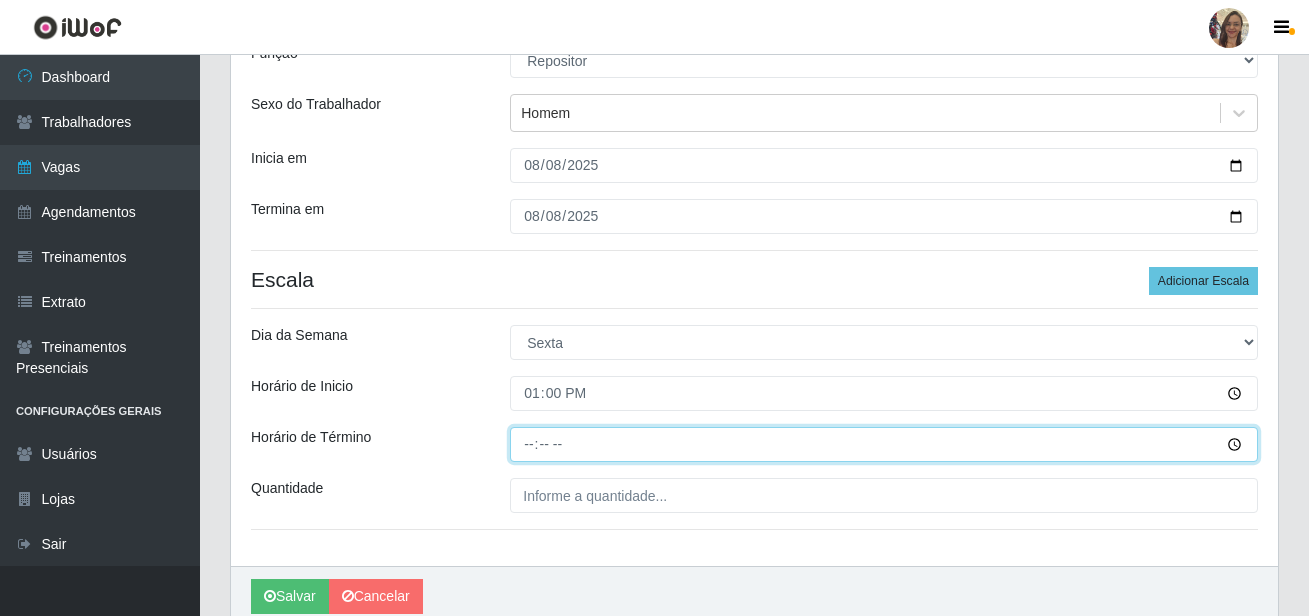click on "Horário de Término" at bounding box center (884, 444) 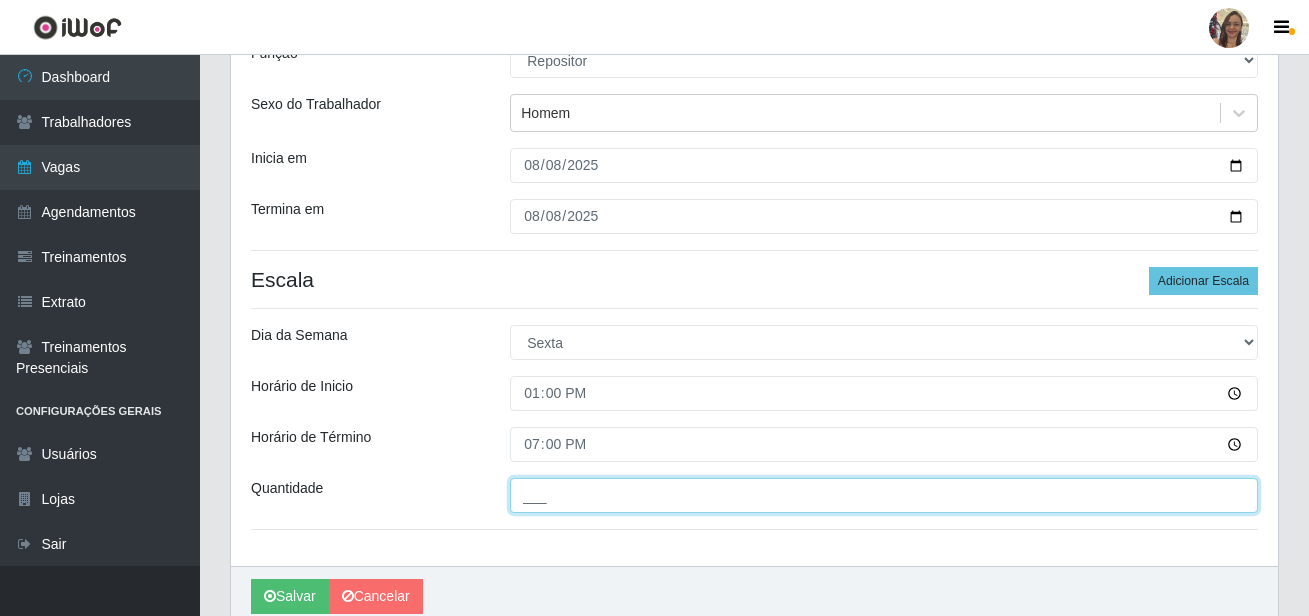 click on "___" at bounding box center [884, 495] 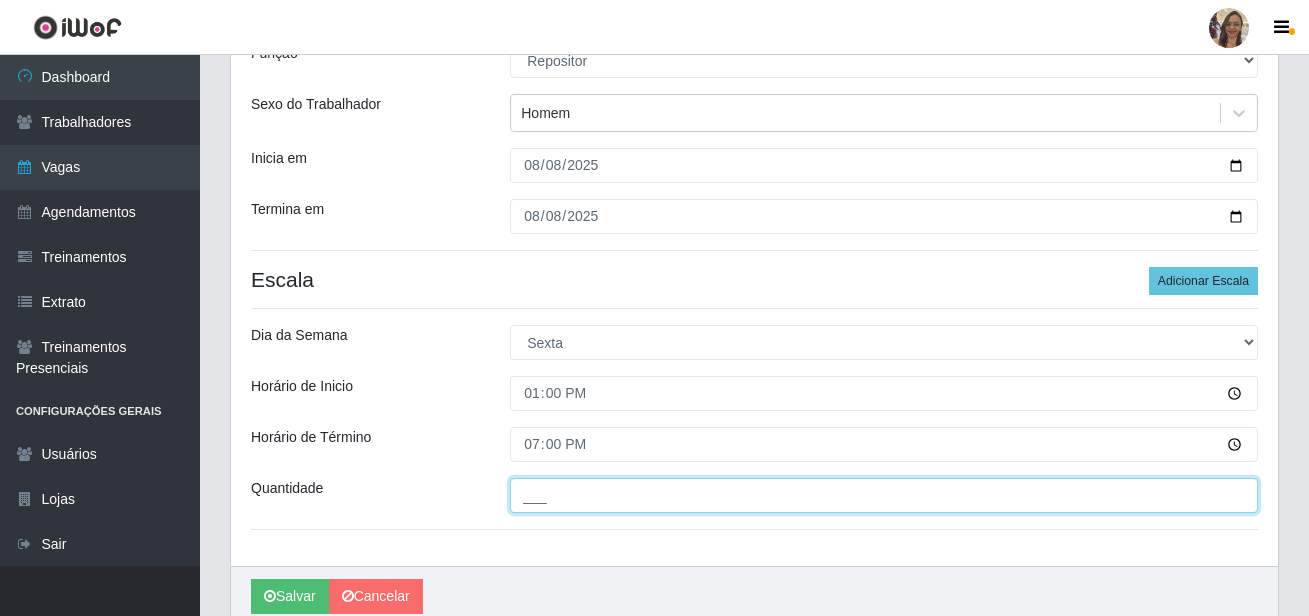 type on "1__" 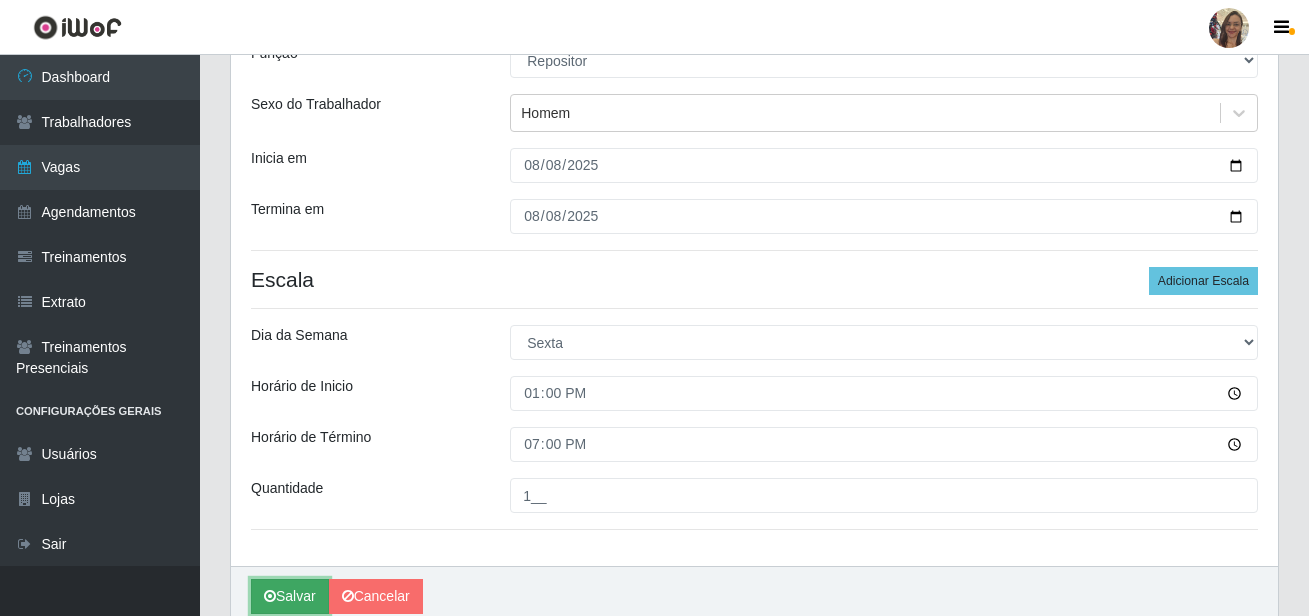 click on "Salvar" at bounding box center [290, 596] 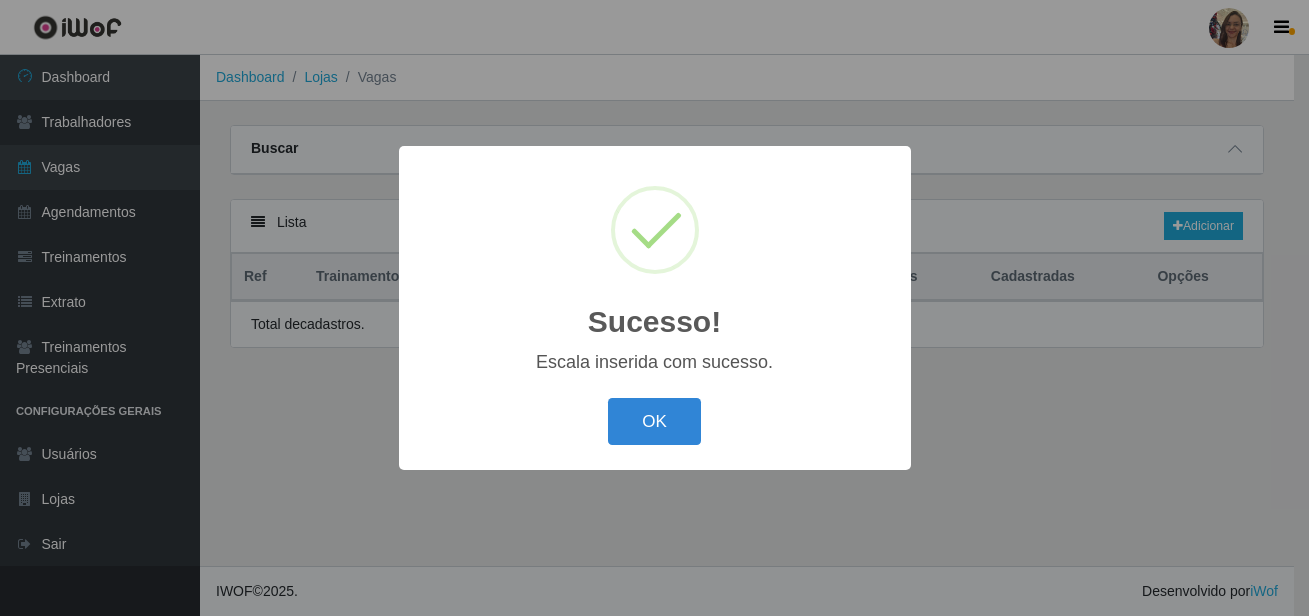 scroll, scrollTop: 0, scrollLeft: 0, axis: both 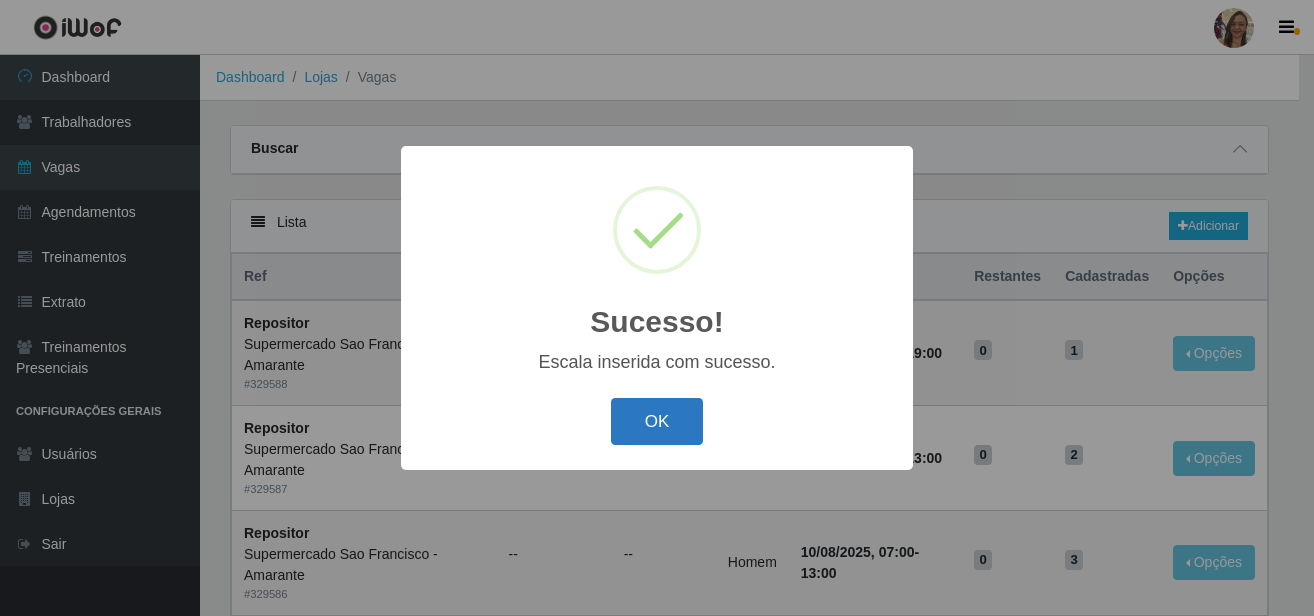 click on "OK" at bounding box center [657, 421] 